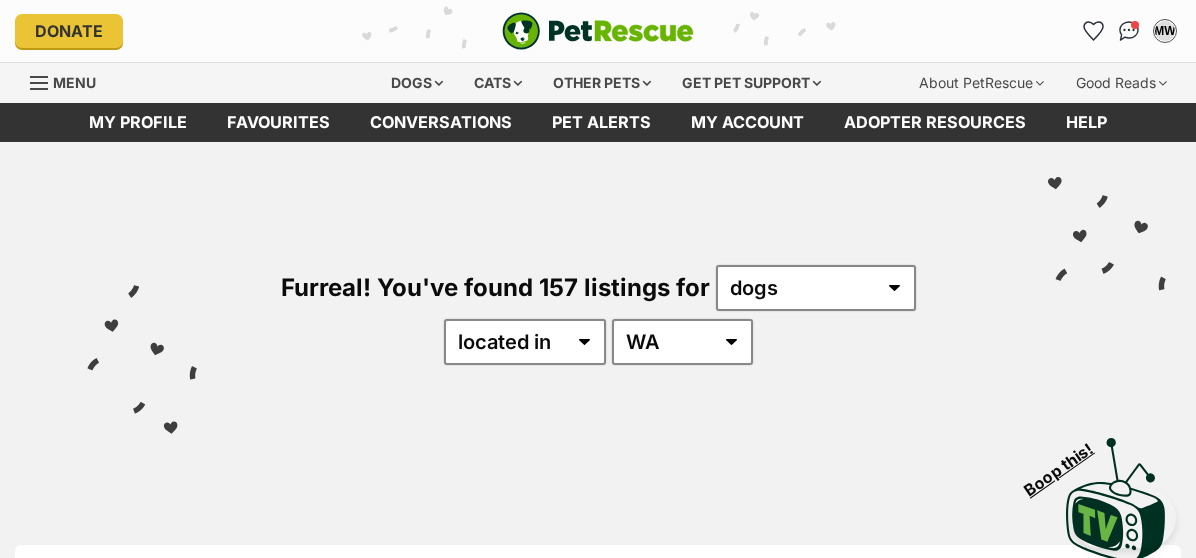 scroll, scrollTop: 0, scrollLeft: 0, axis: both 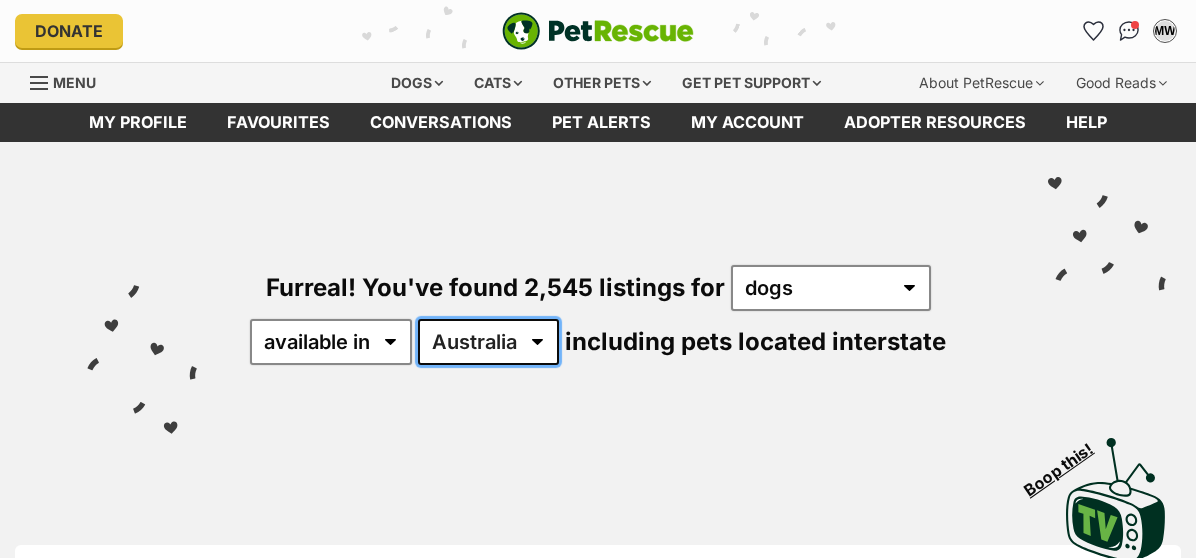 click on "Australia
ACT
NSW
NT
QLD
SA
TAS
VIC
WA" at bounding box center (488, 342) 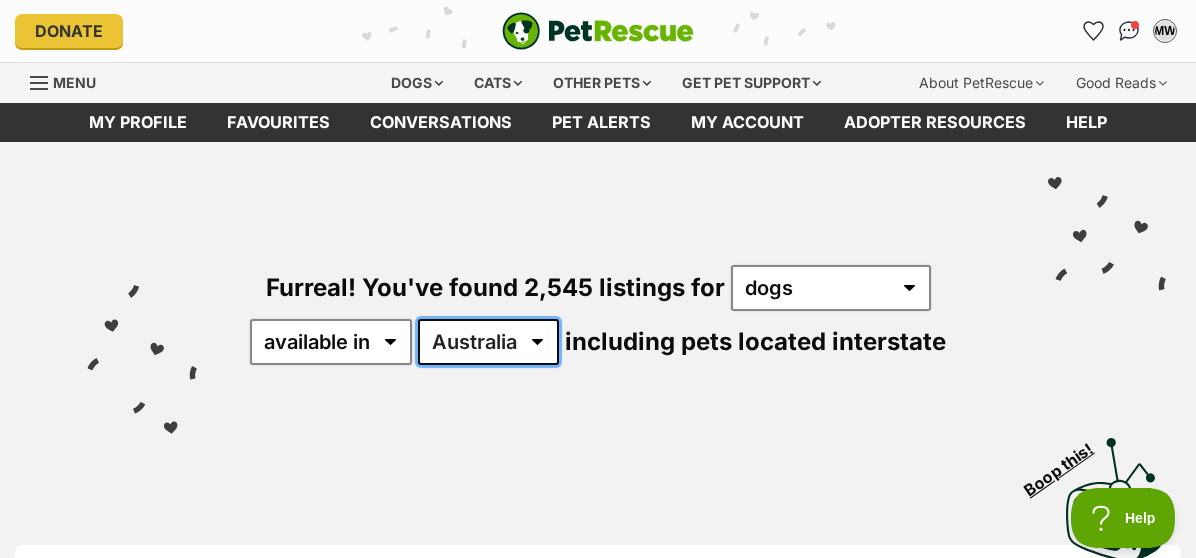 scroll, scrollTop: 0, scrollLeft: 0, axis: both 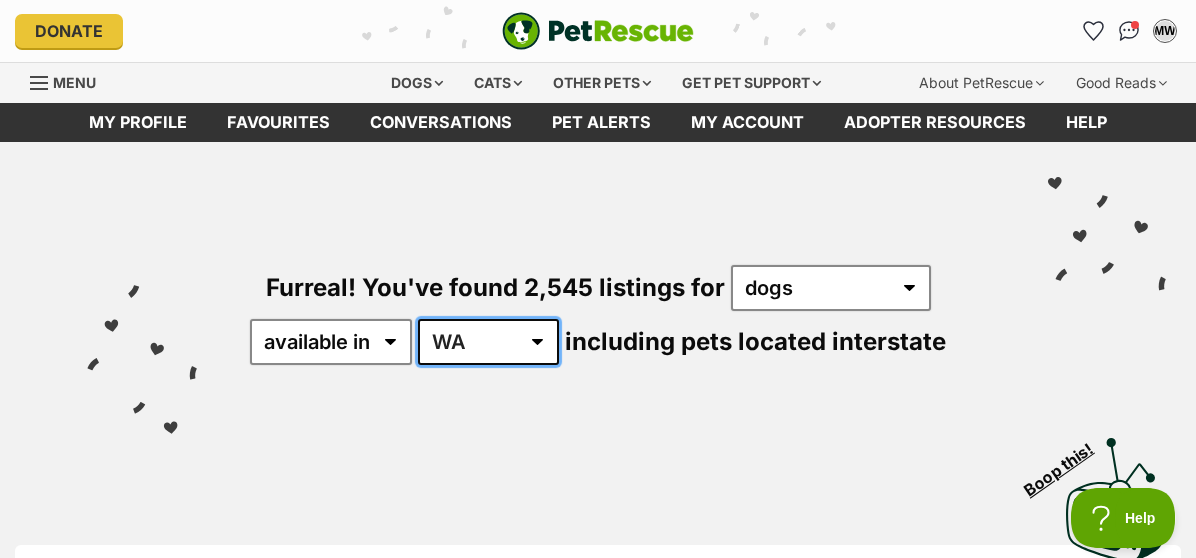 click on "Australia
ACT
NSW
NT
QLD
SA
TAS
VIC
WA" at bounding box center [488, 342] 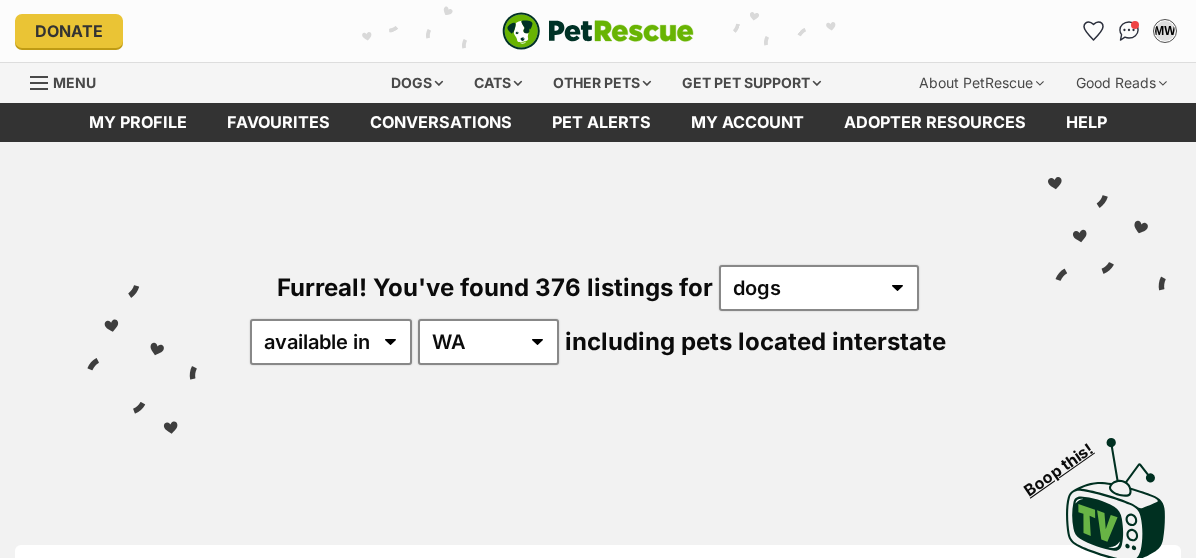 scroll, scrollTop: 146, scrollLeft: 0, axis: vertical 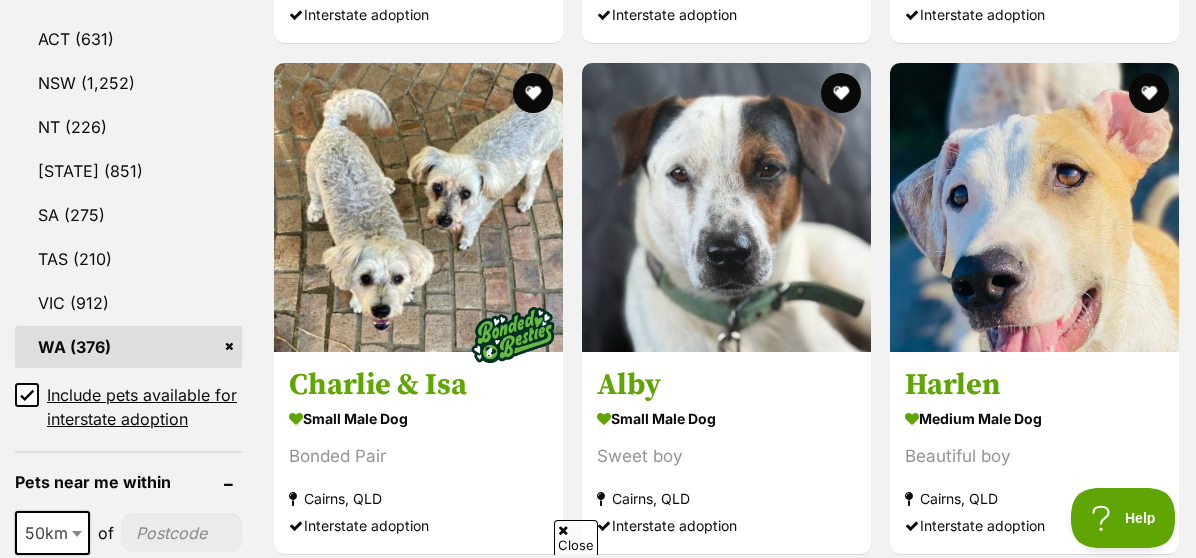 click 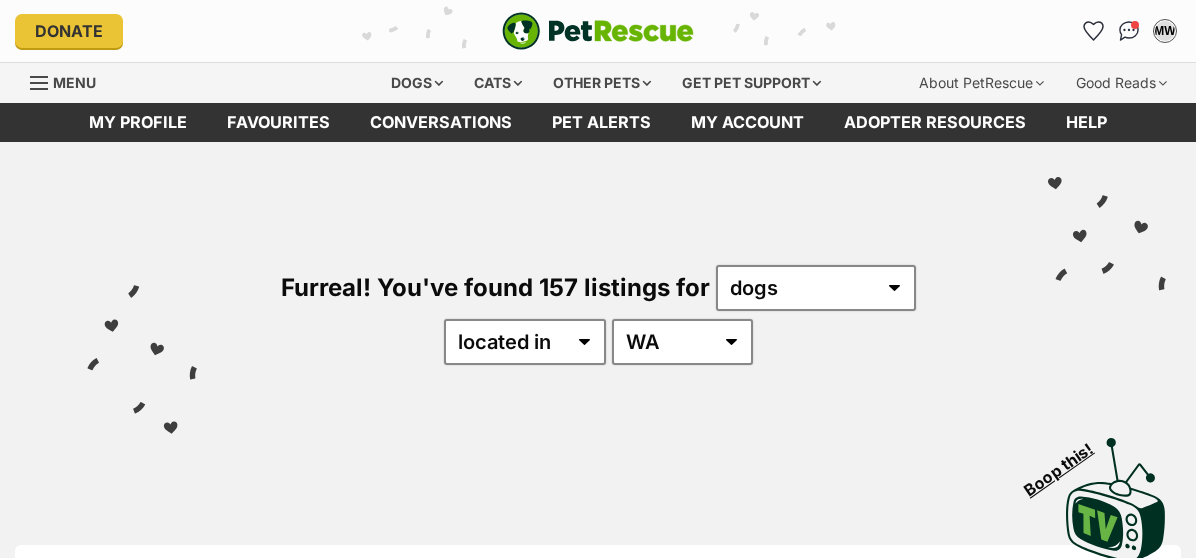scroll, scrollTop: 0, scrollLeft: 0, axis: both 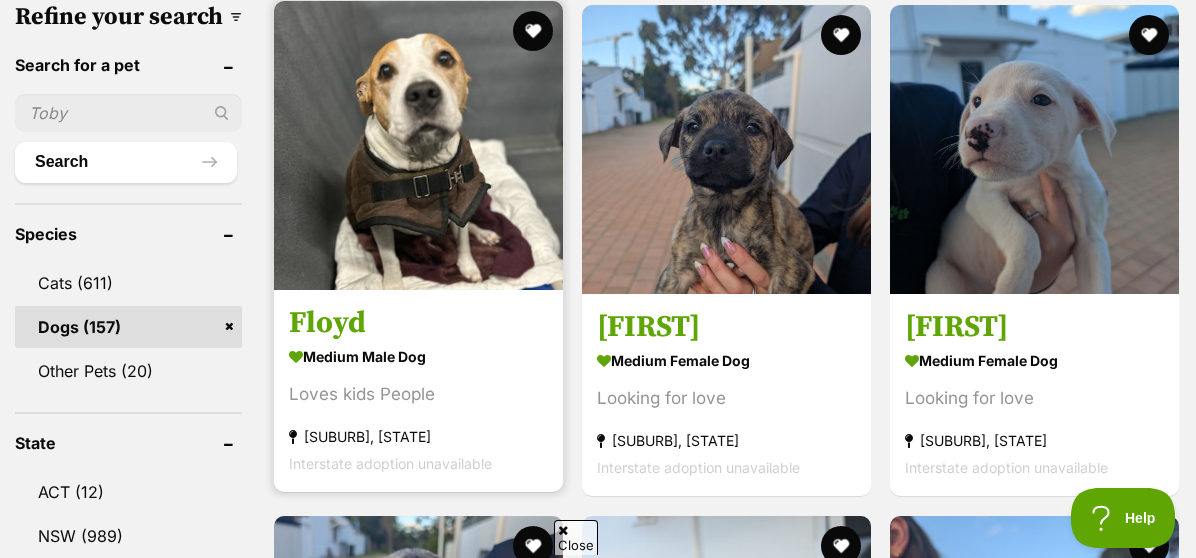 click on "medium male Dog" at bounding box center [418, 357] 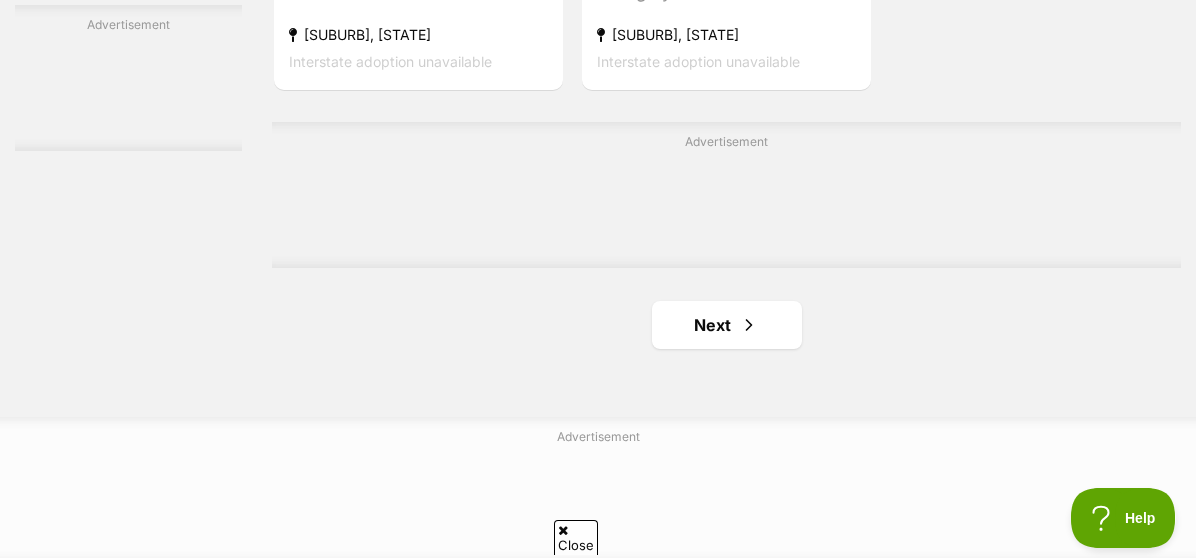 scroll, scrollTop: 4495, scrollLeft: 0, axis: vertical 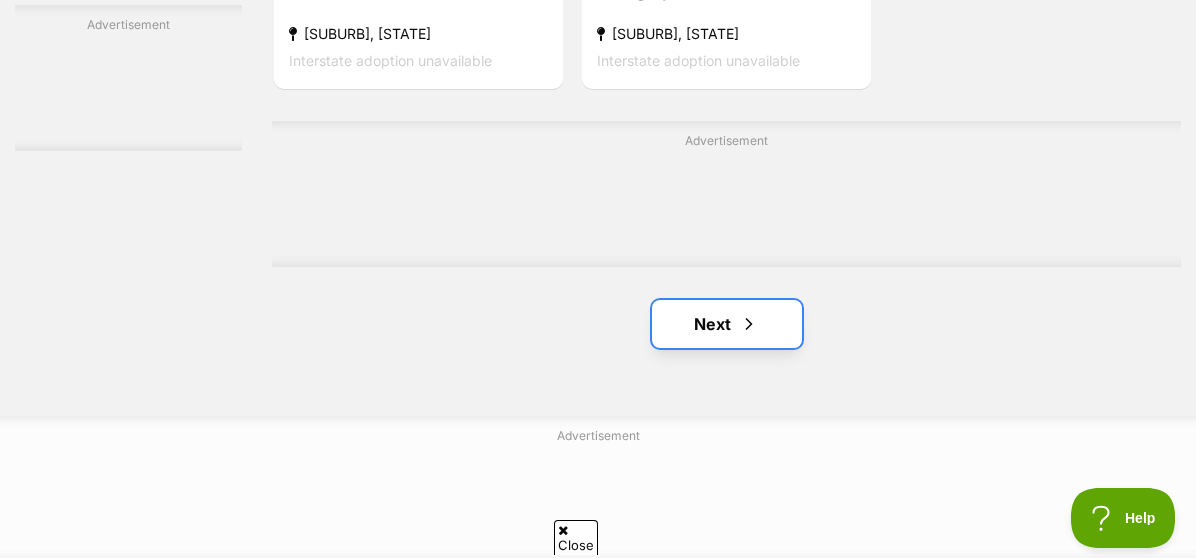click at bounding box center [749, 324] 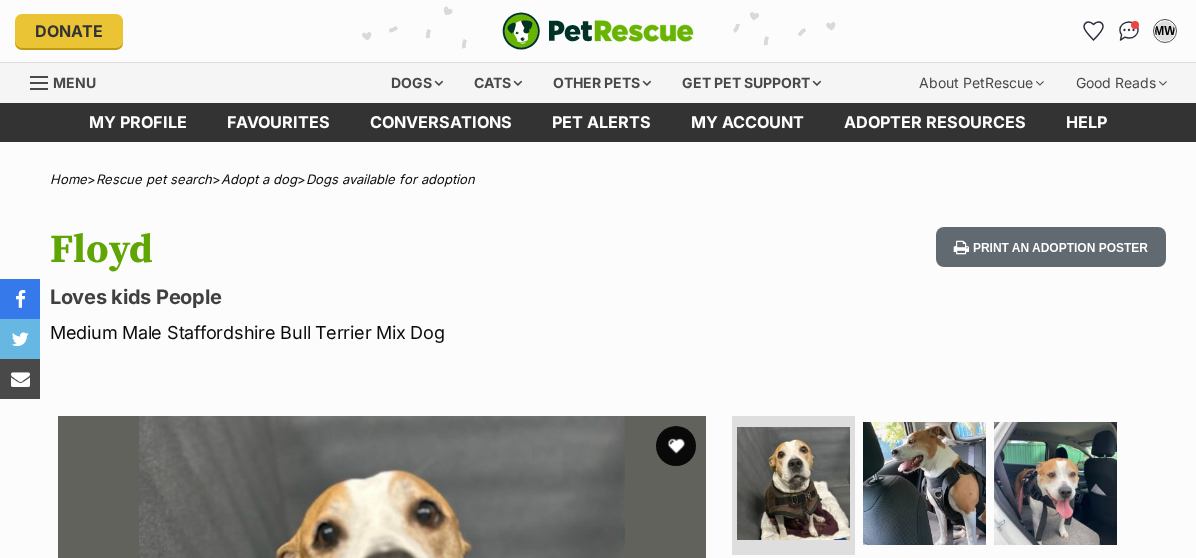 scroll, scrollTop: 65, scrollLeft: 0, axis: vertical 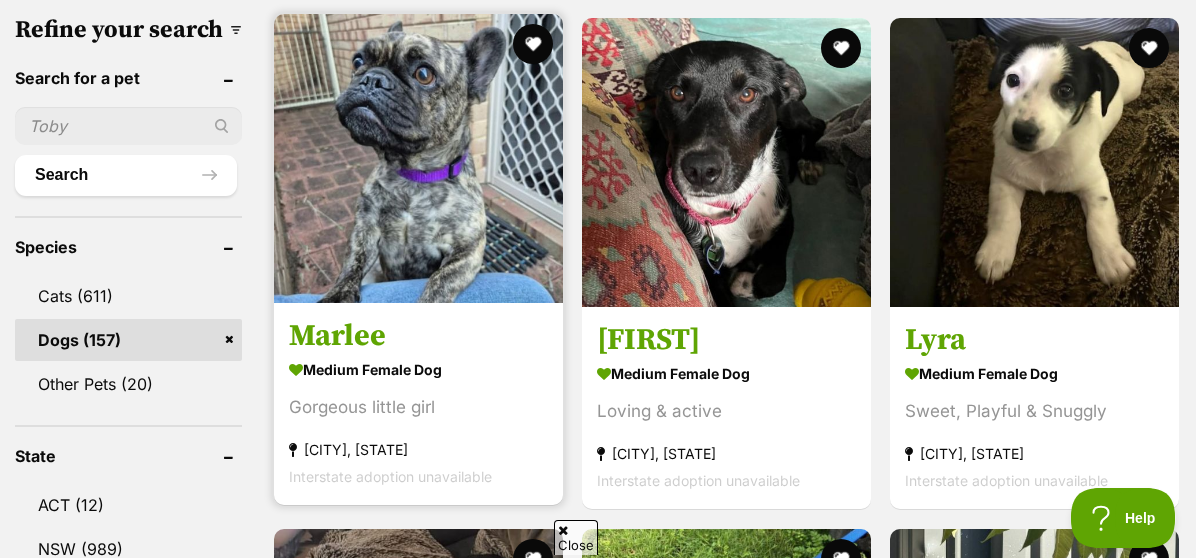 click on "Marlee" at bounding box center [418, 337] 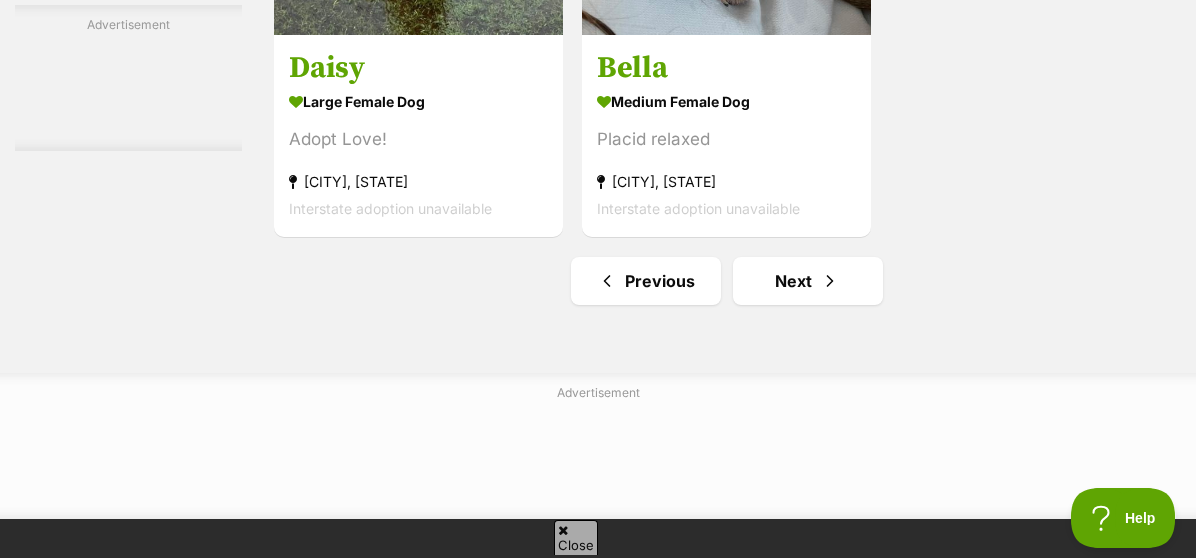 scroll, scrollTop: 4555, scrollLeft: 0, axis: vertical 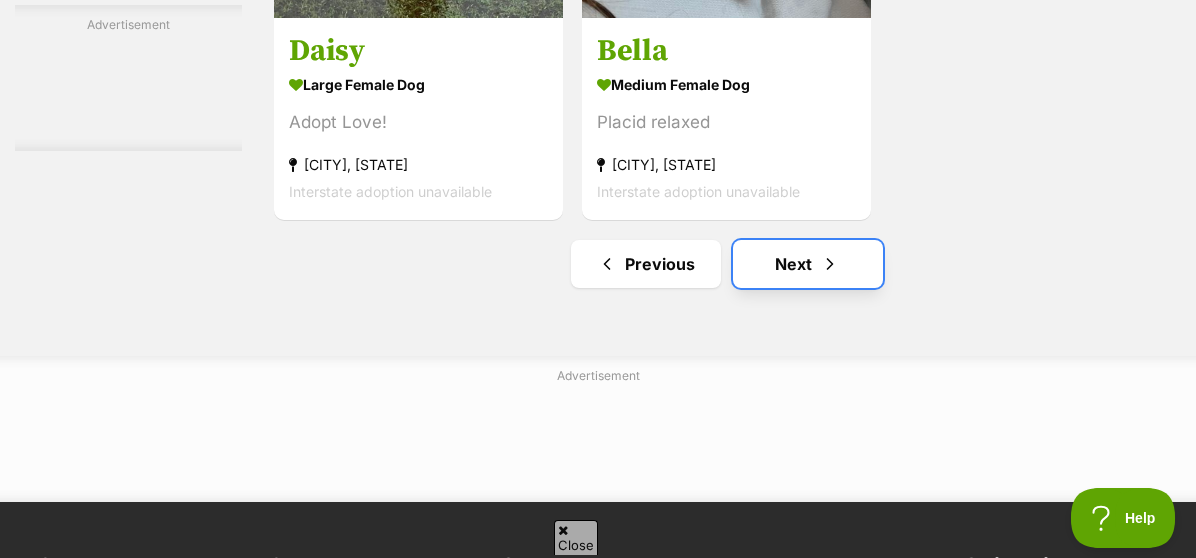 click on "Next" at bounding box center (808, 264) 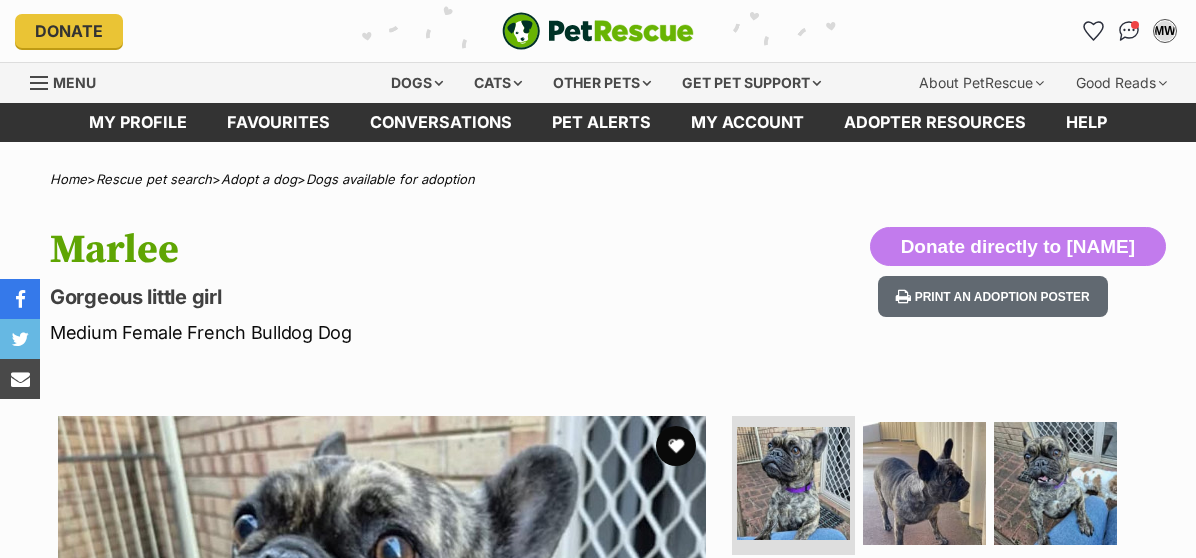 scroll, scrollTop: 0, scrollLeft: 0, axis: both 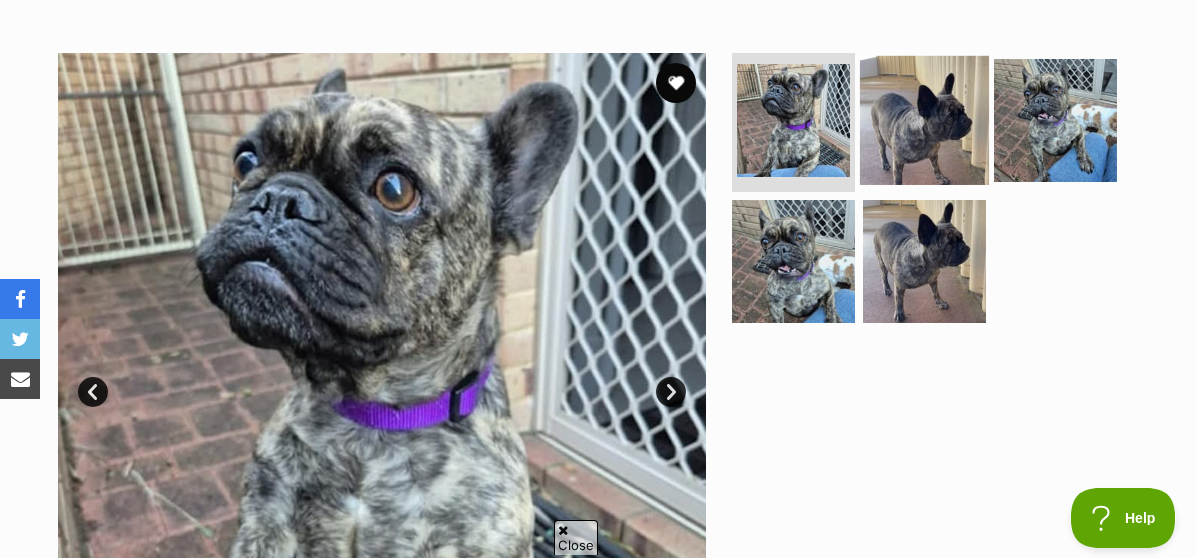 click at bounding box center [924, 119] 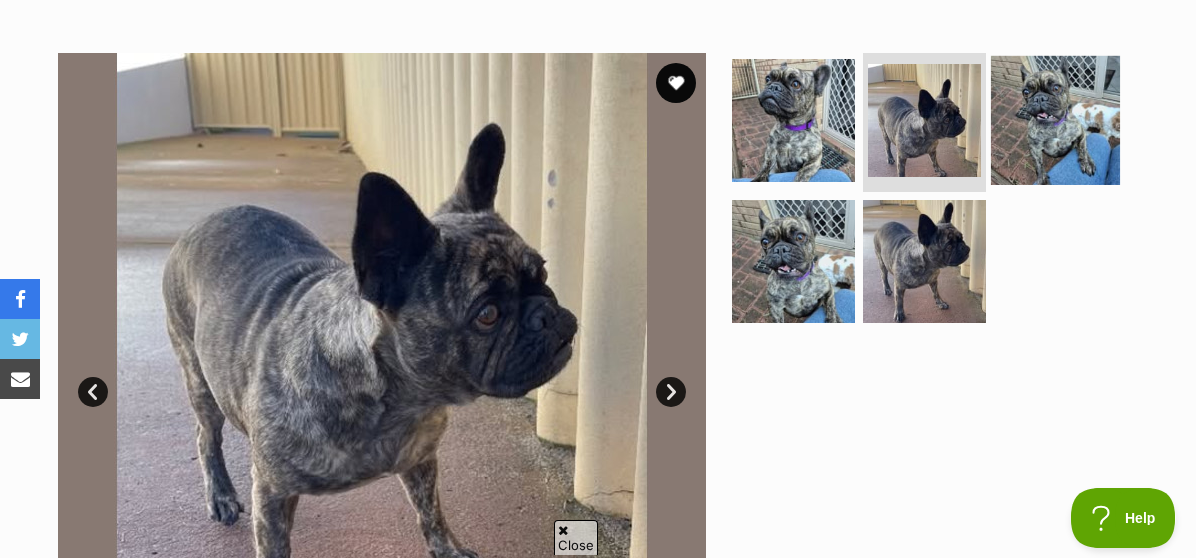 click at bounding box center [1055, 119] 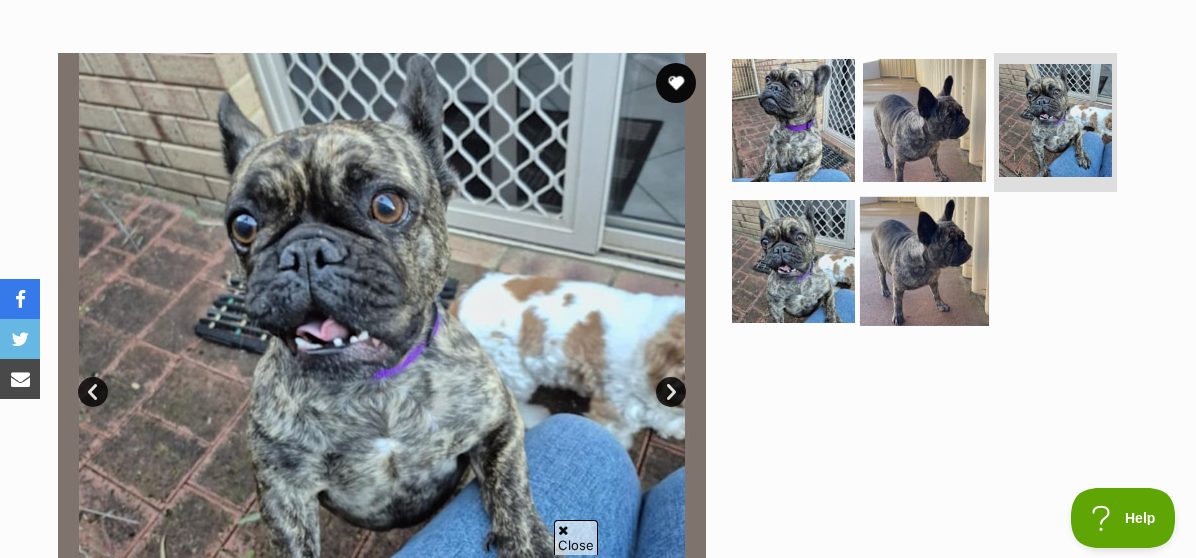 click at bounding box center [924, 261] 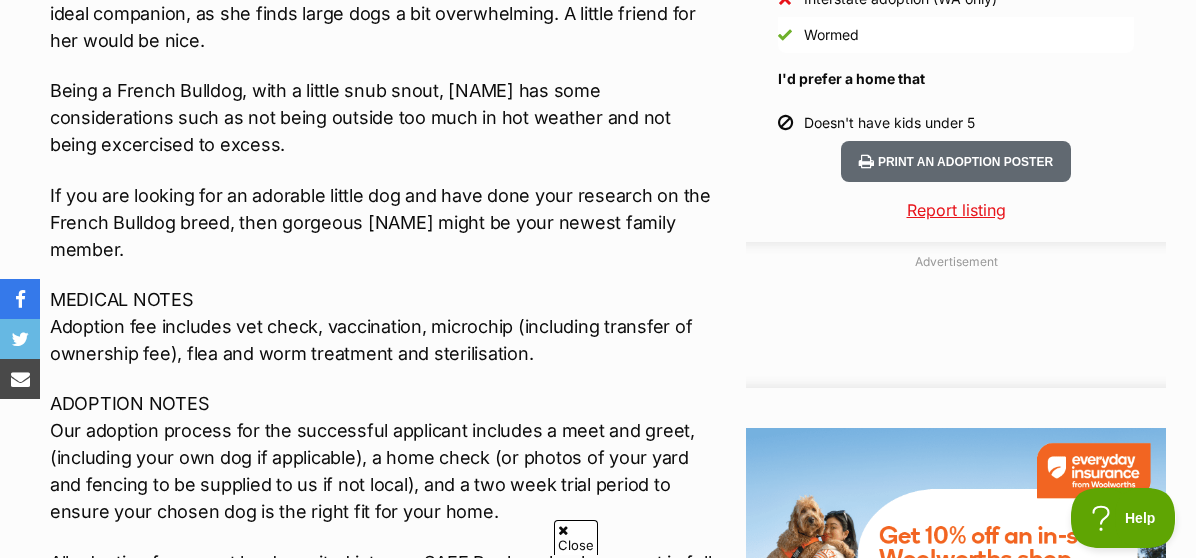 scroll, scrollTop: 1850, scrollLeft: 0, axis: vertical 